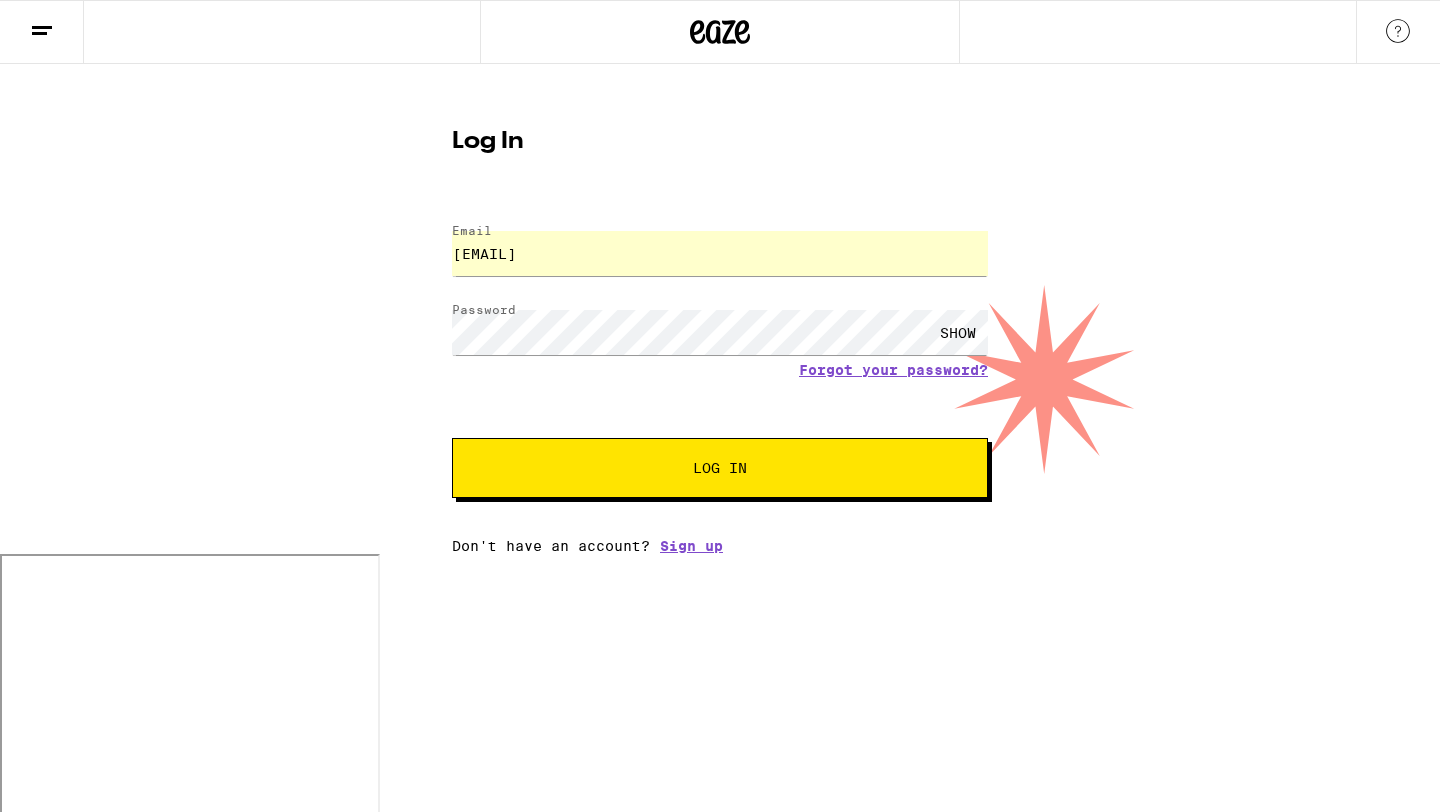 scroll, scrollTop: 0, scrollLeft: 0, axis: both 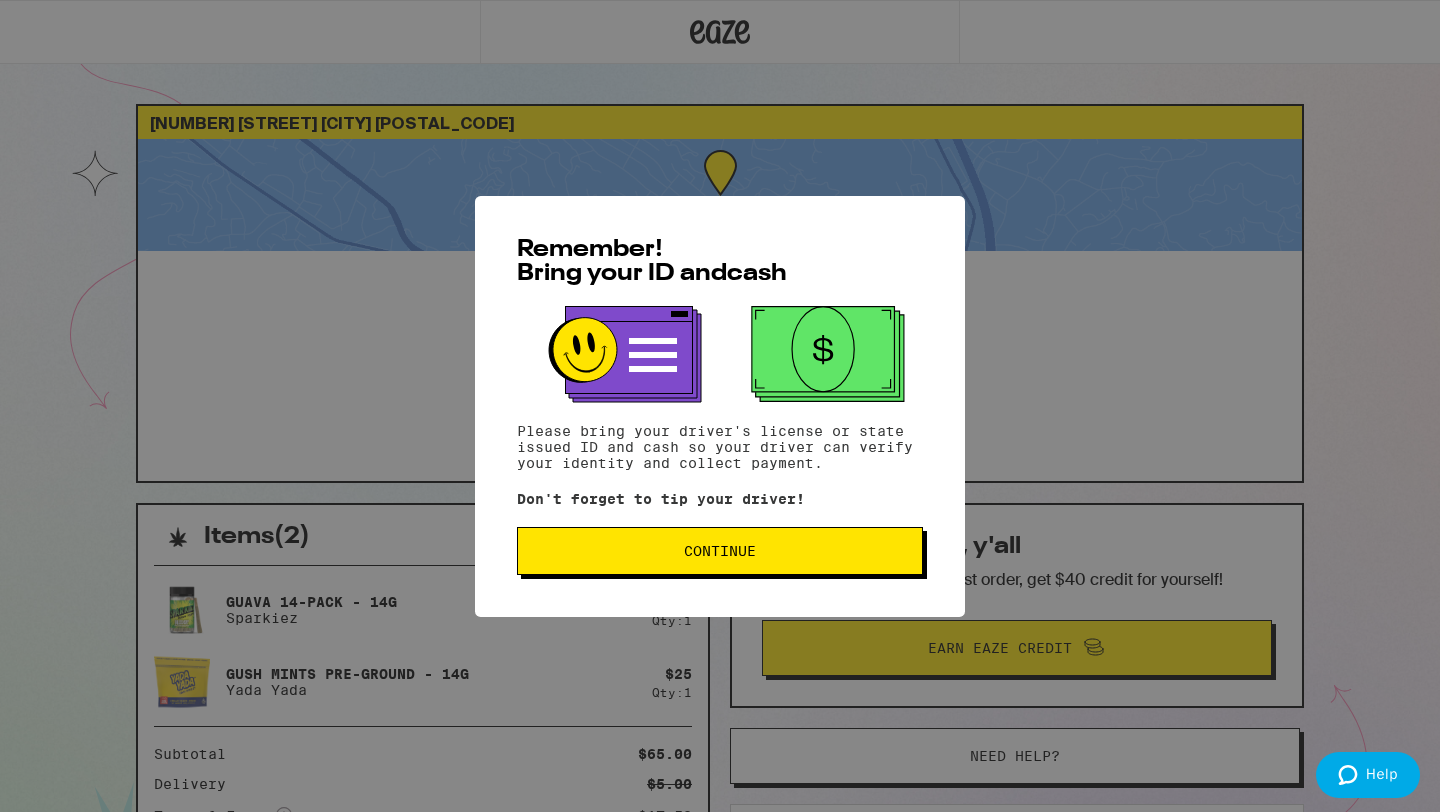 click on "Continue" at bounding box center (720, 551) 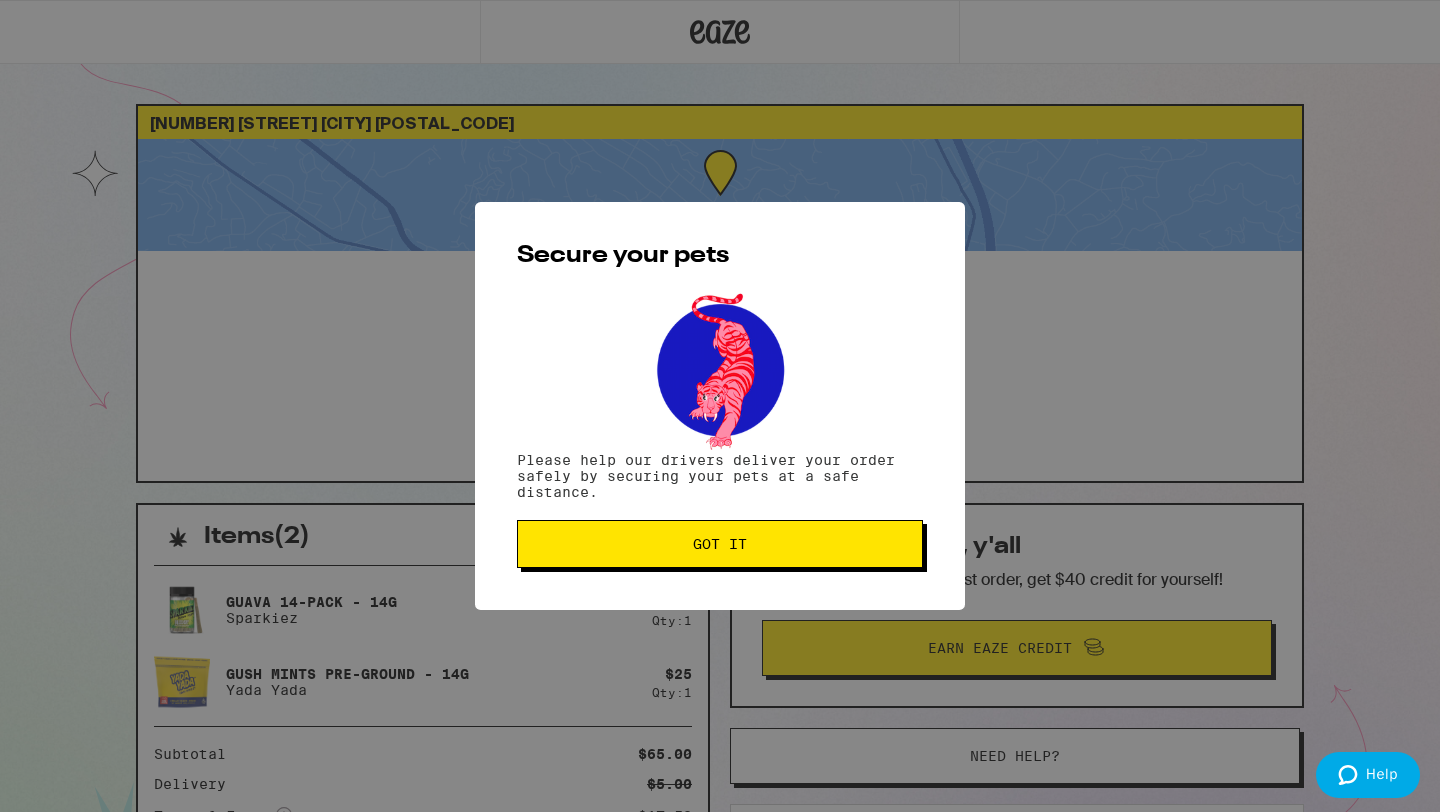 click on "Got it" at bounding box center (720, 544) 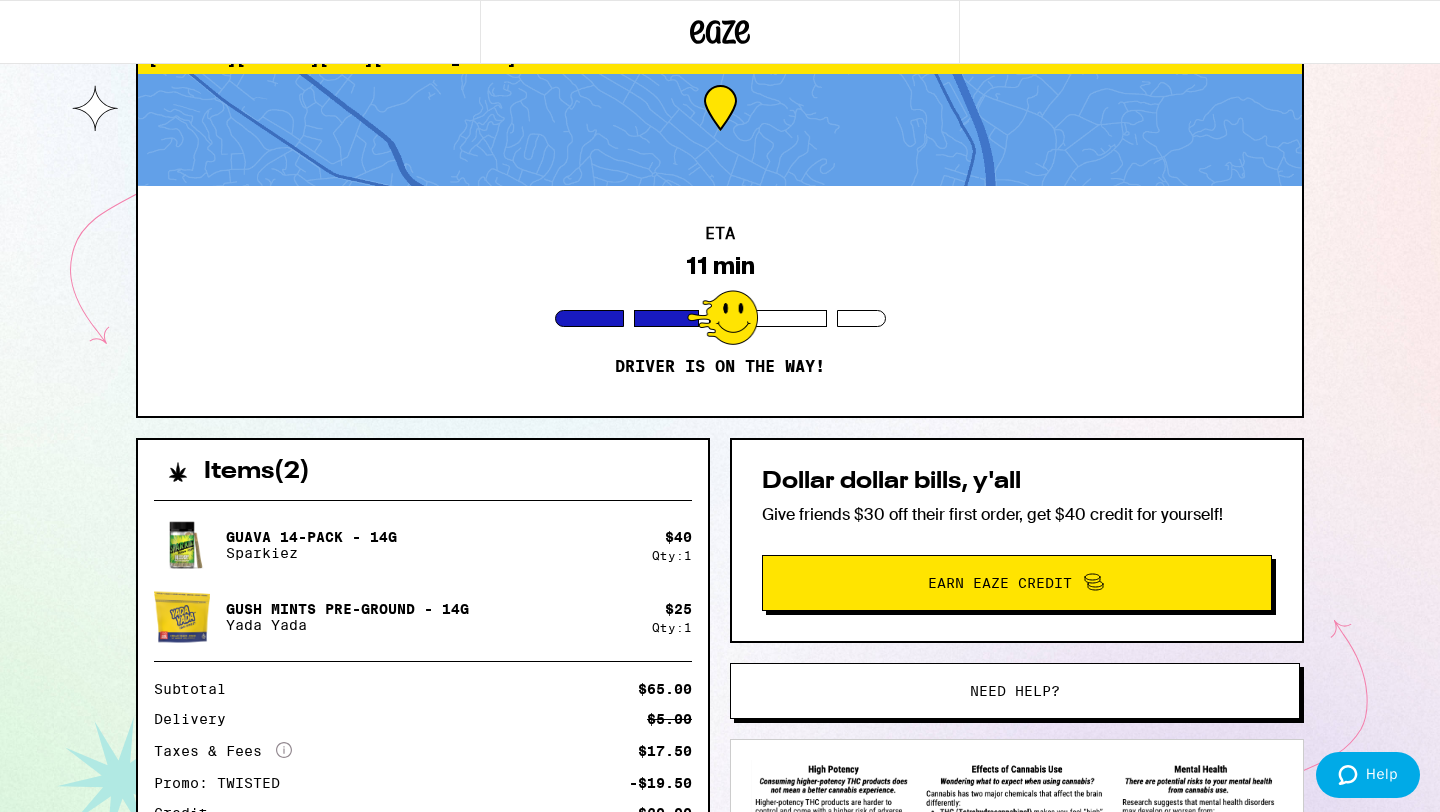 scroll, scrollTop: 0, scrollLeft: 0, axis: both 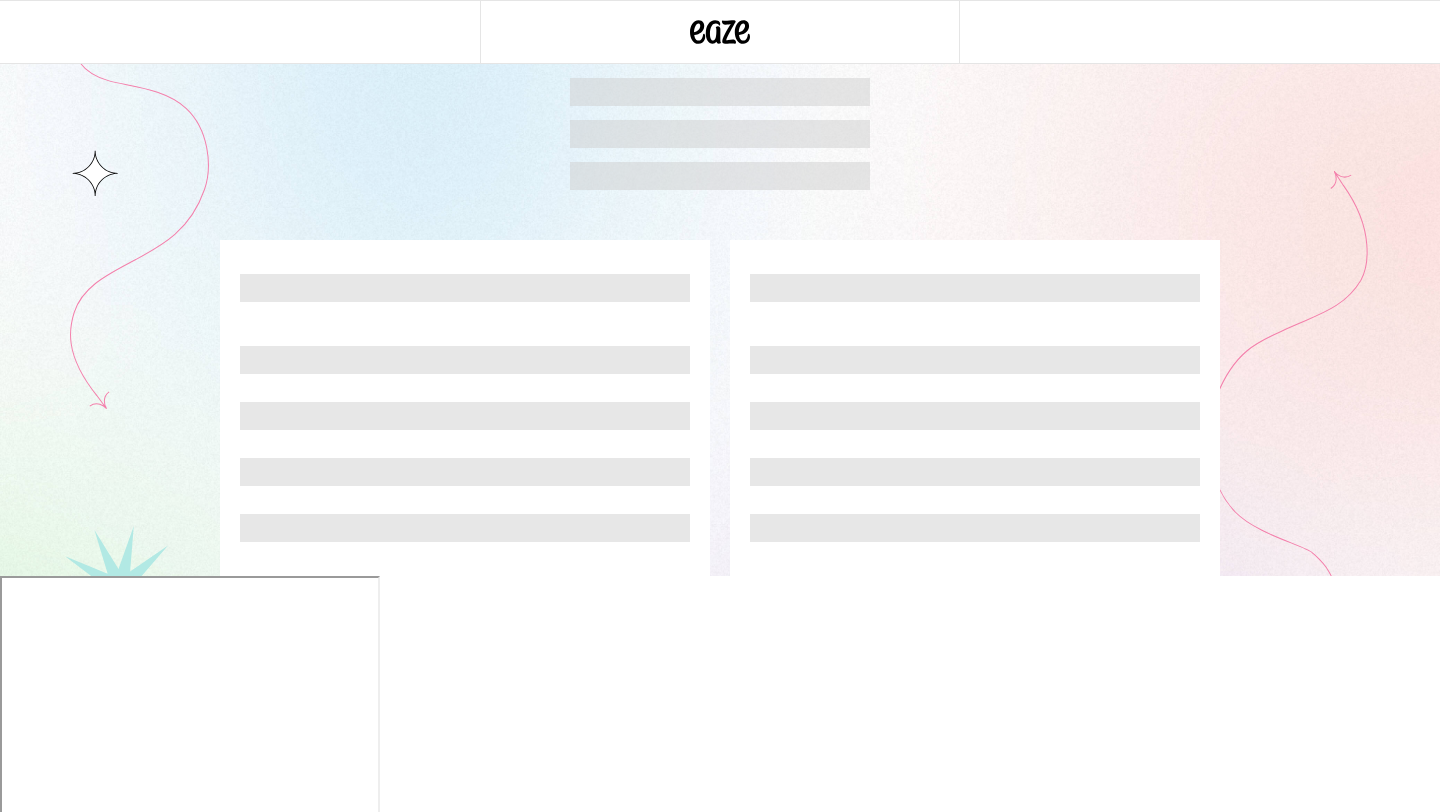click at bounding box center [720, 134] 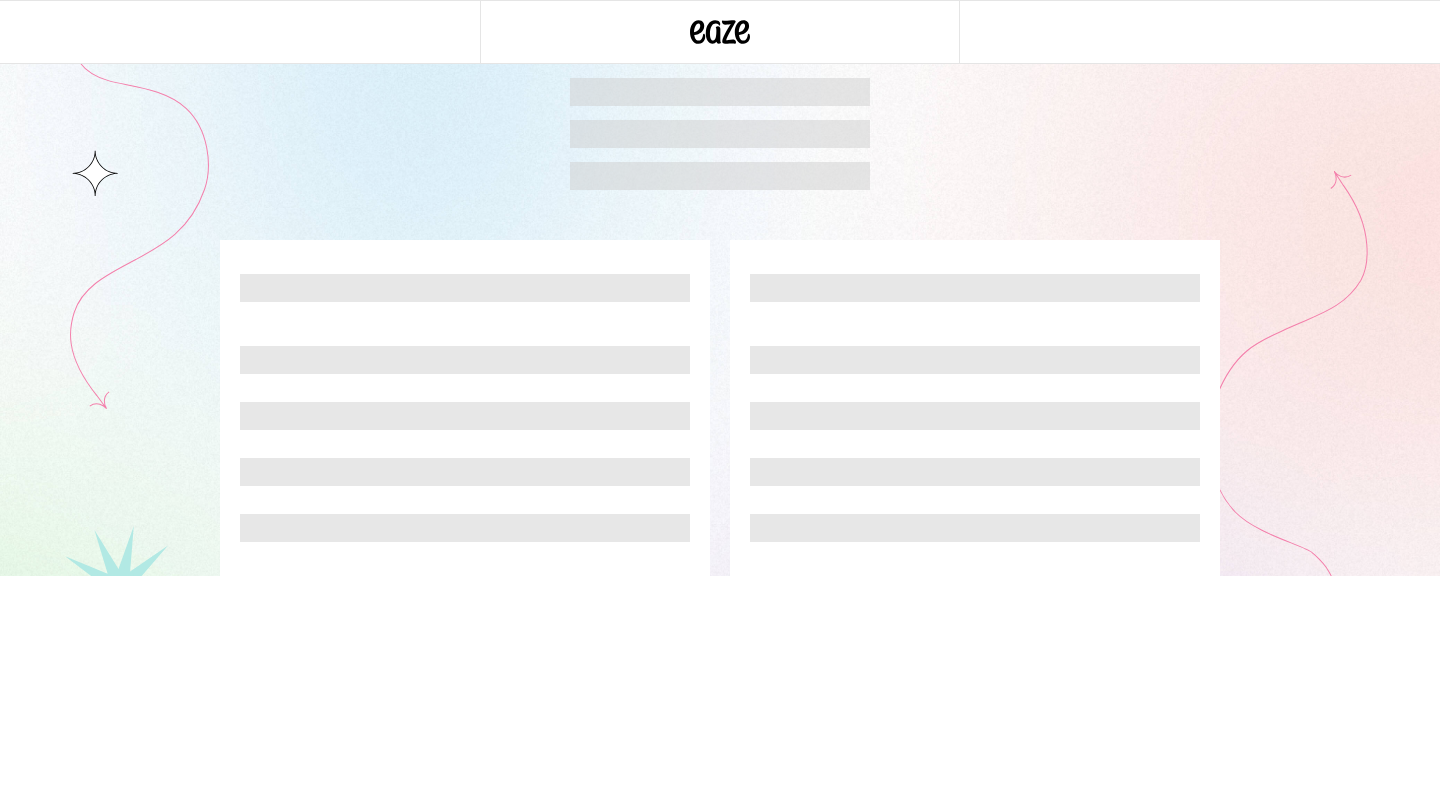 click at bounding box center (720, 134) 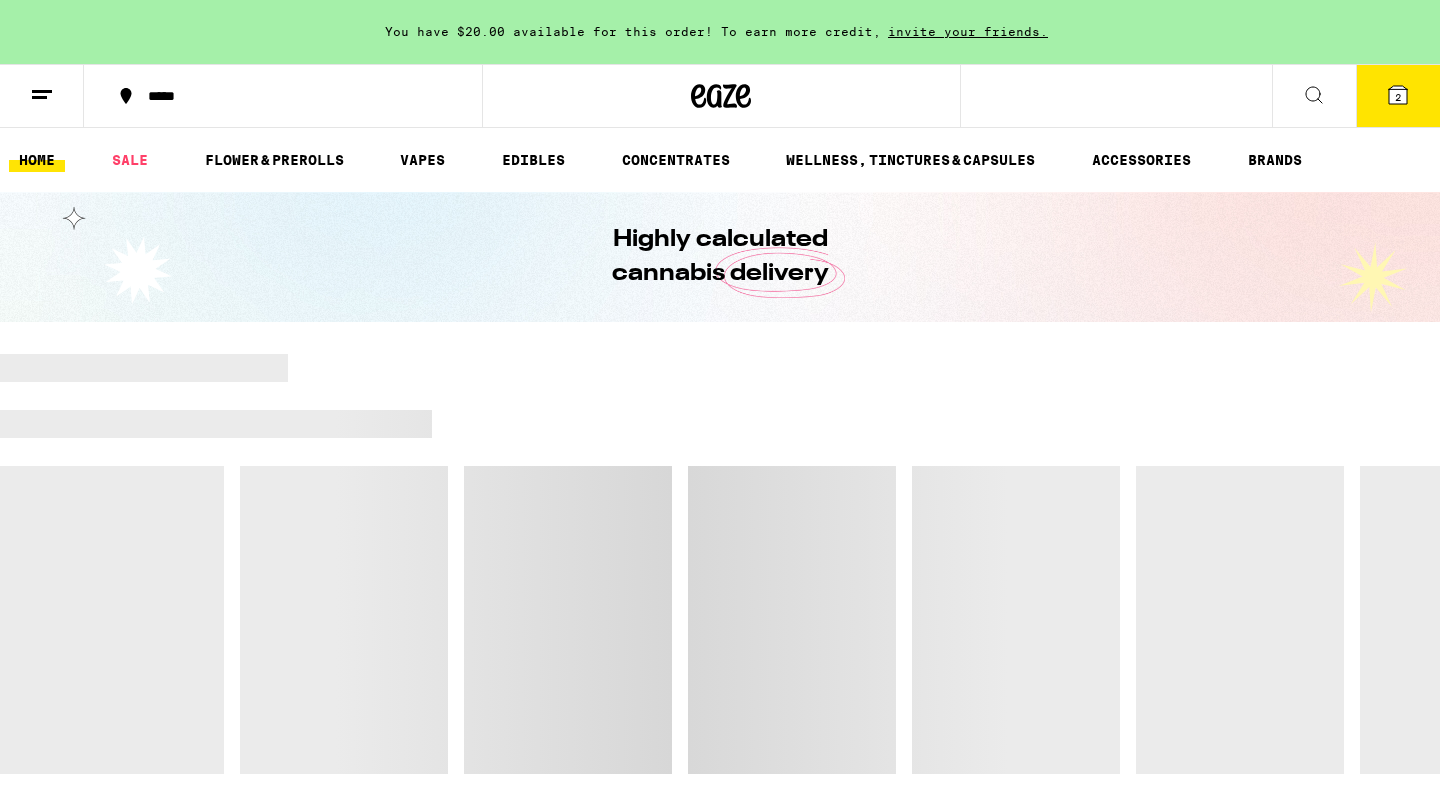 scroll, scrollTop: 0, scrollLeft: 0, axis: both 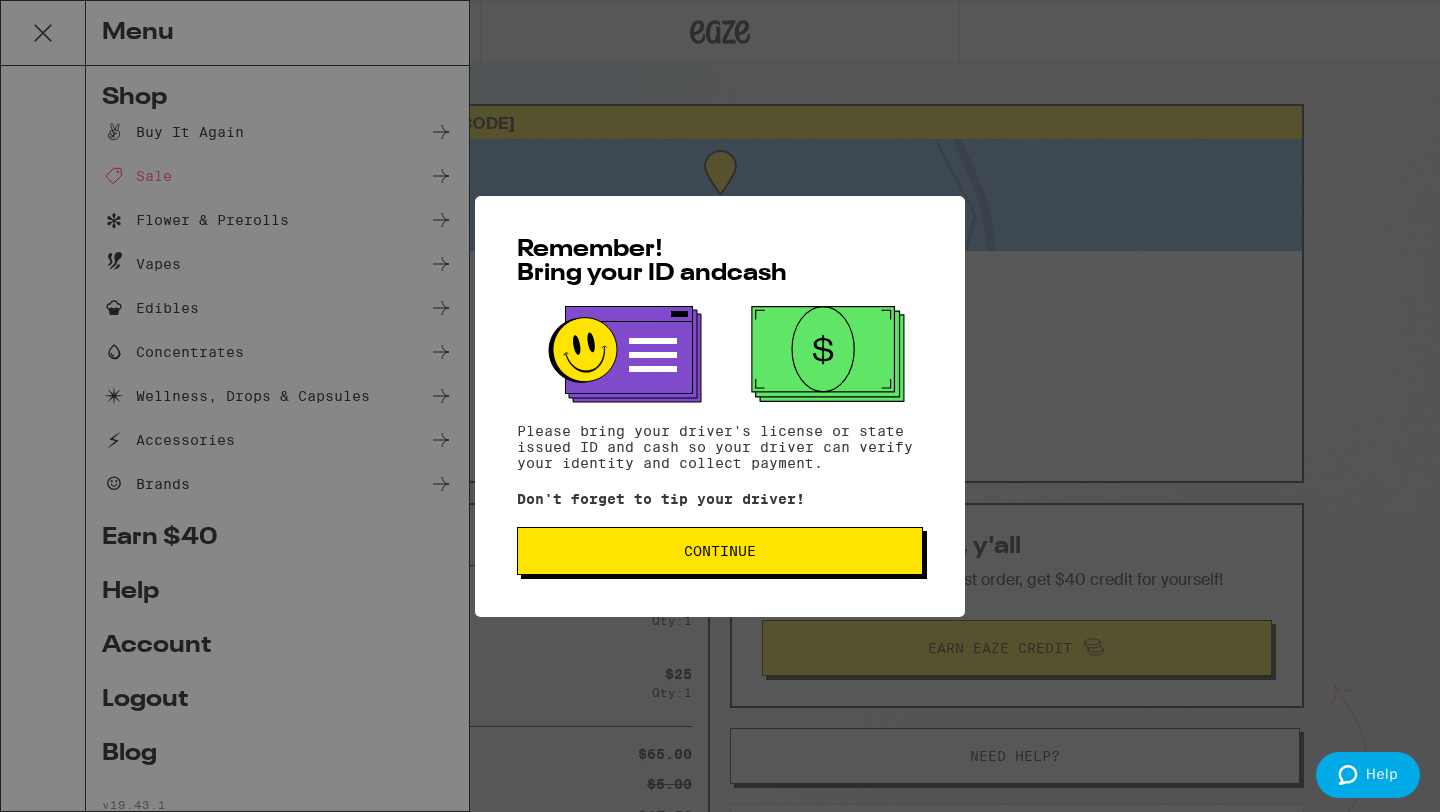 click on "Remember! Bring your ID and  cash Please bring your driver's license or state issued ID and cash so your driver can verify your identity and collect payment. Don't forget to tip your driver! Continue" at bounding box center (720, 406) 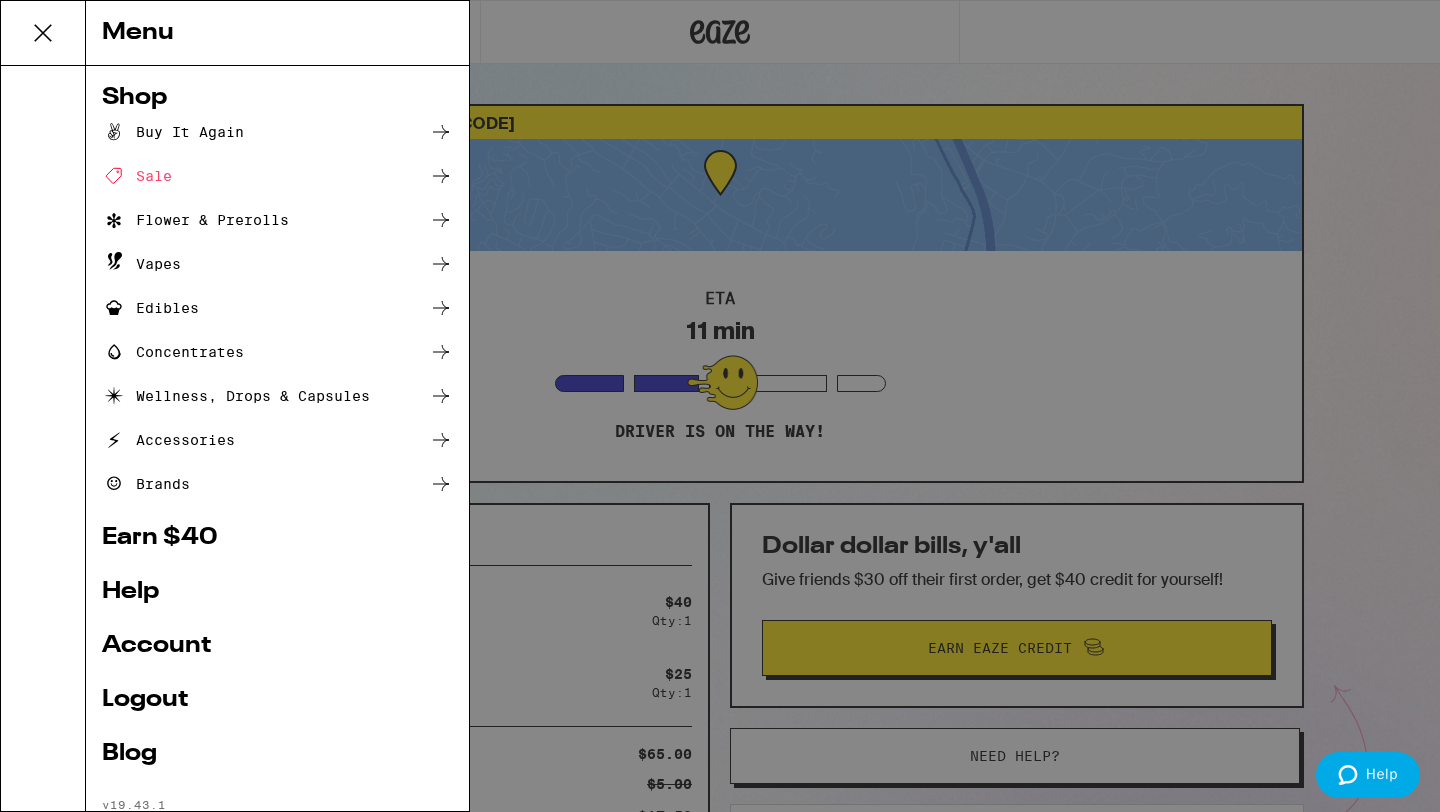 click on "Logout" at bounding box center [277, 700] 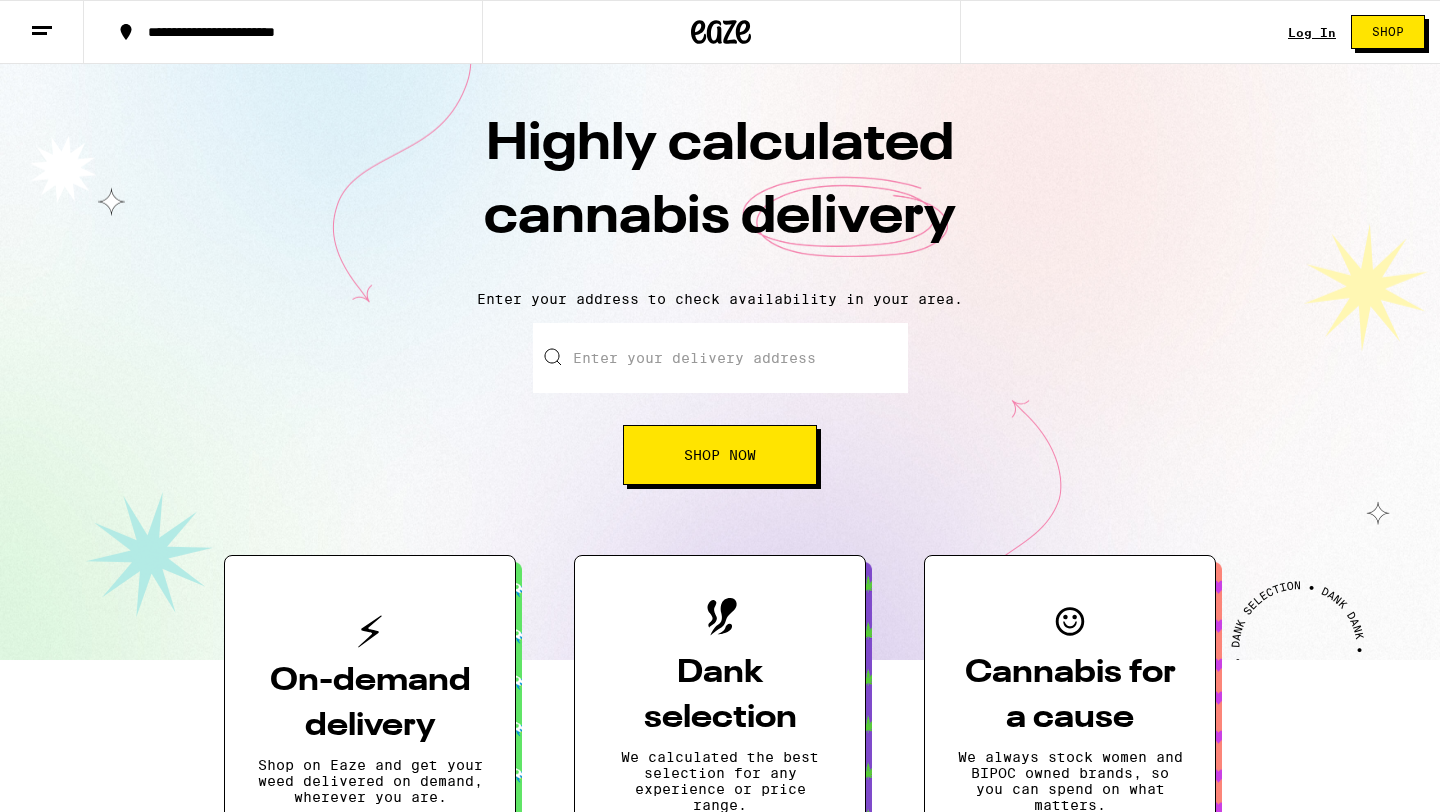 click on "Log In" at bounding box center (1312, 32) 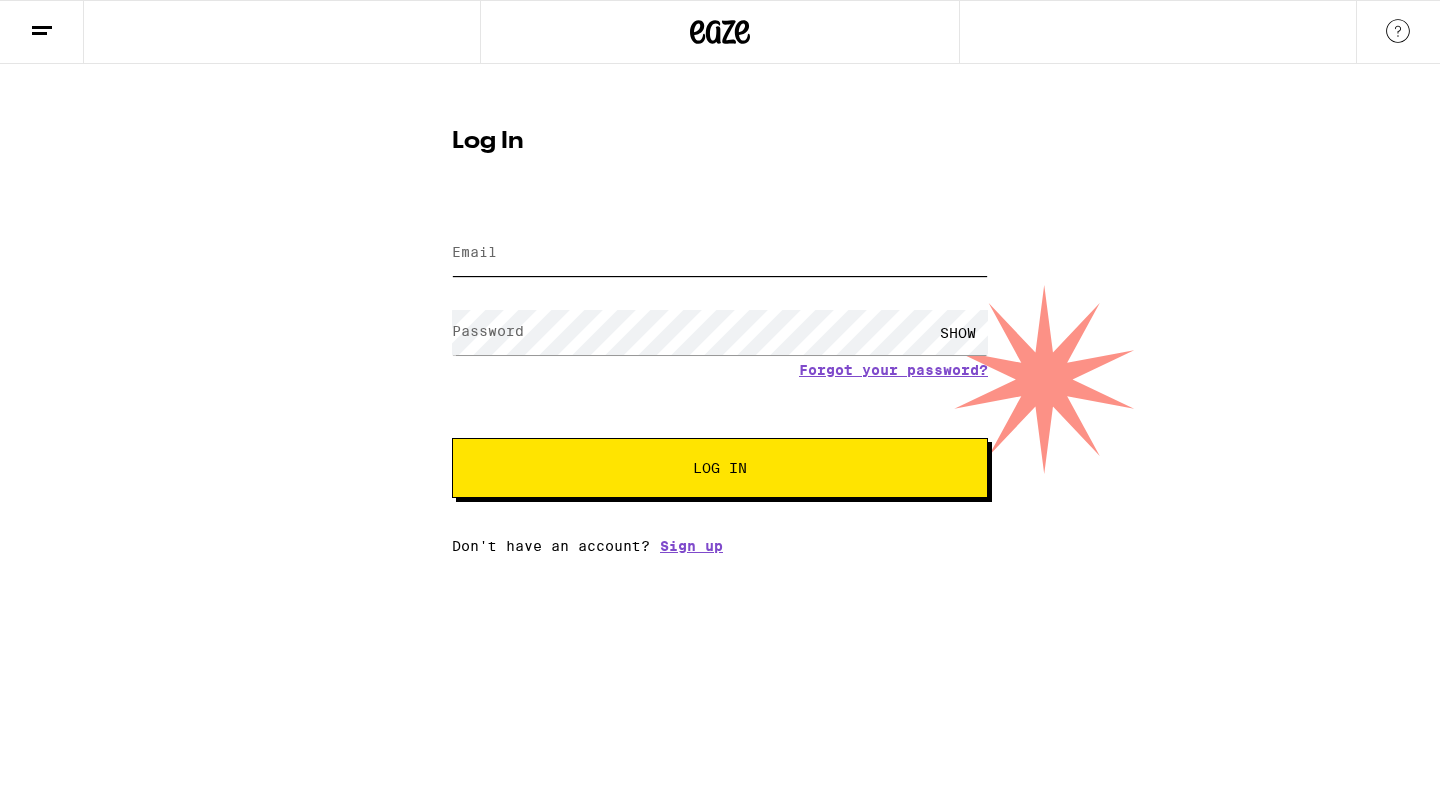 click on "Email" at bounding box center [720, 253] 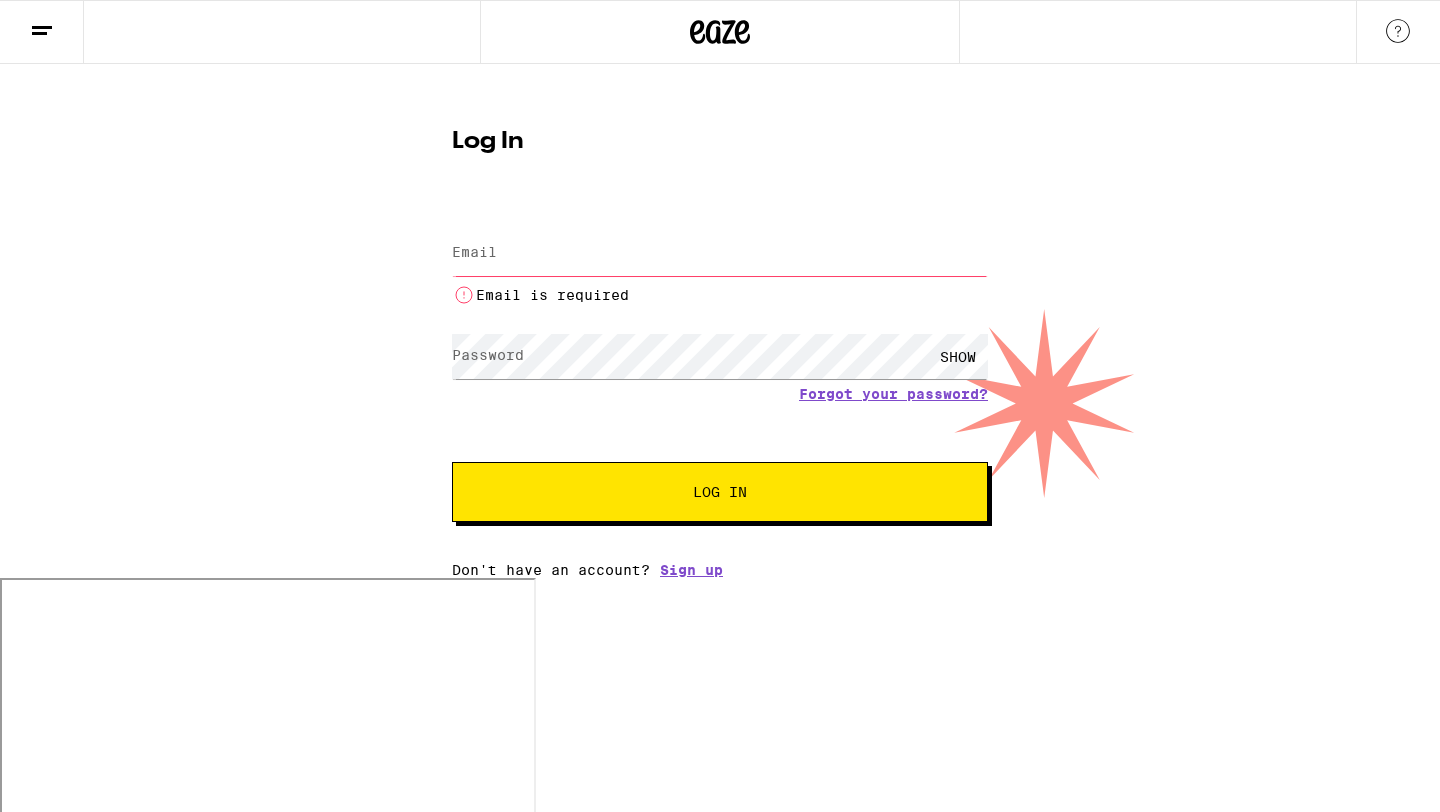 type on "[EMAIL]" 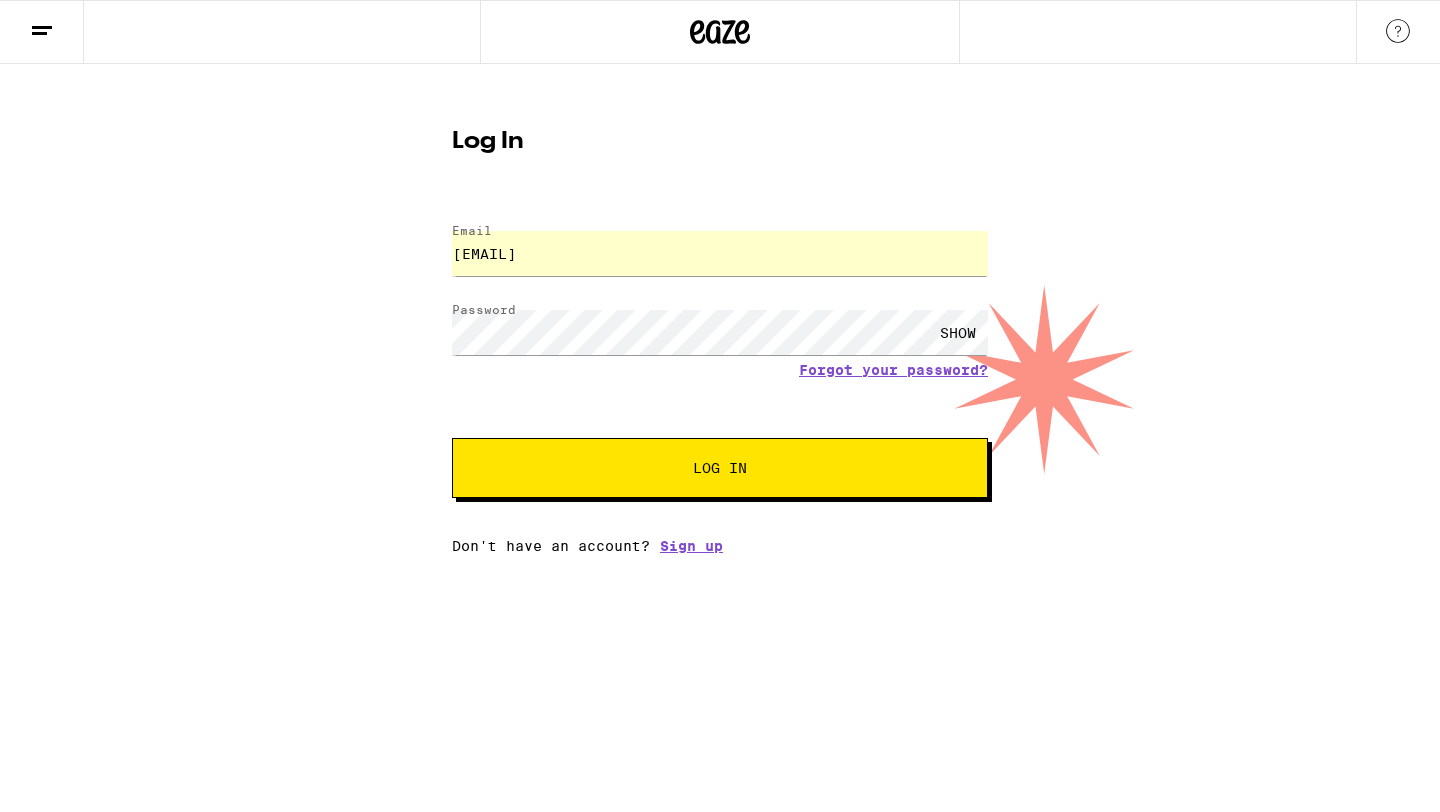 click on "Log In" at bounding box center (720, 468) 